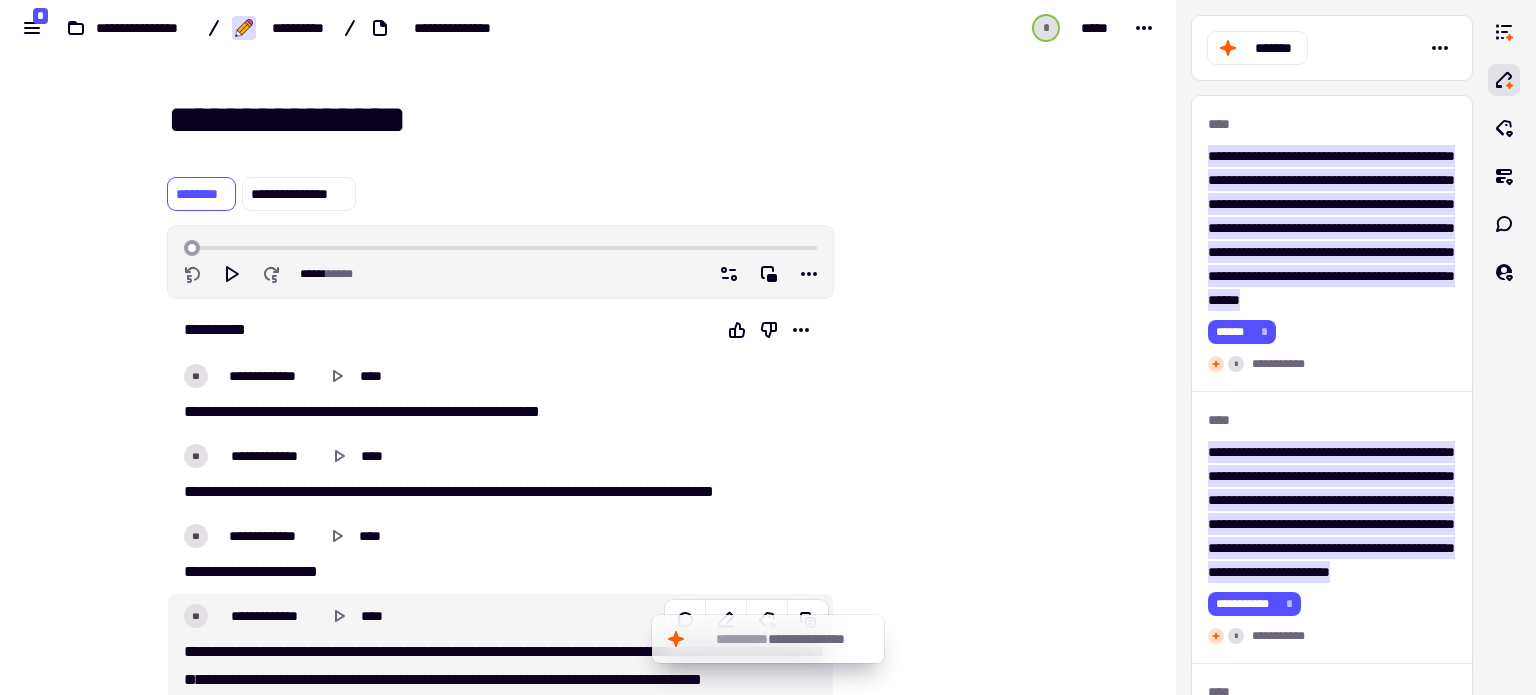 scroll, scrollTop: 0, scrollLeft: 0, axis: both 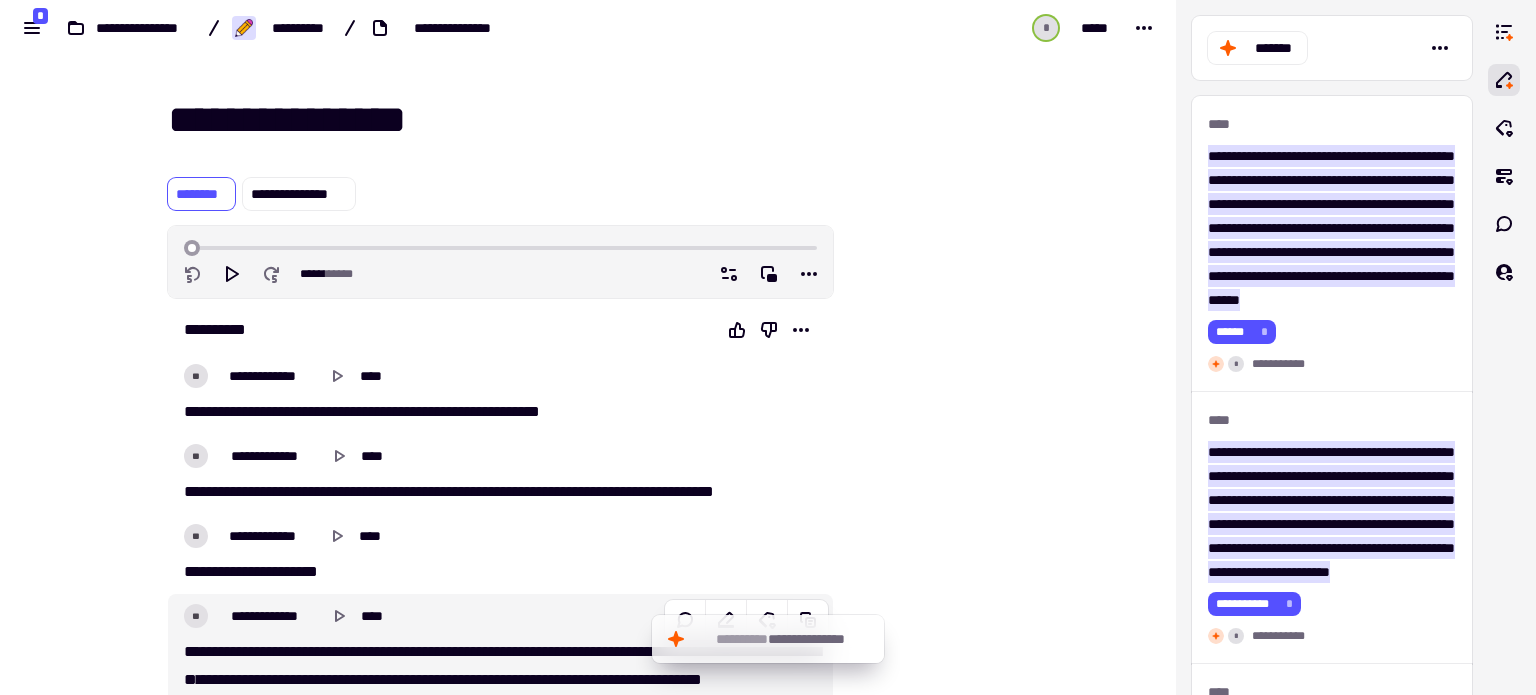 click on "**********" at bounding box center (600, 121) 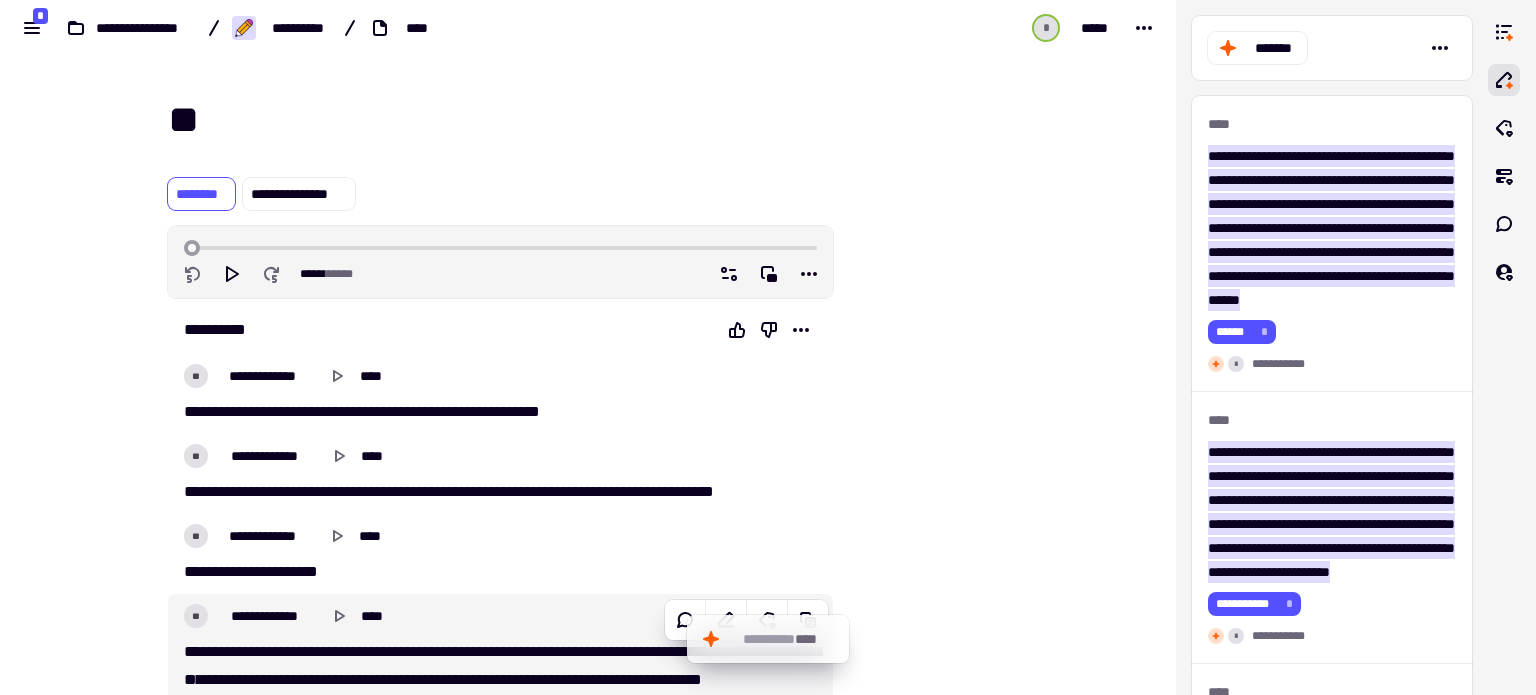 type on "*" 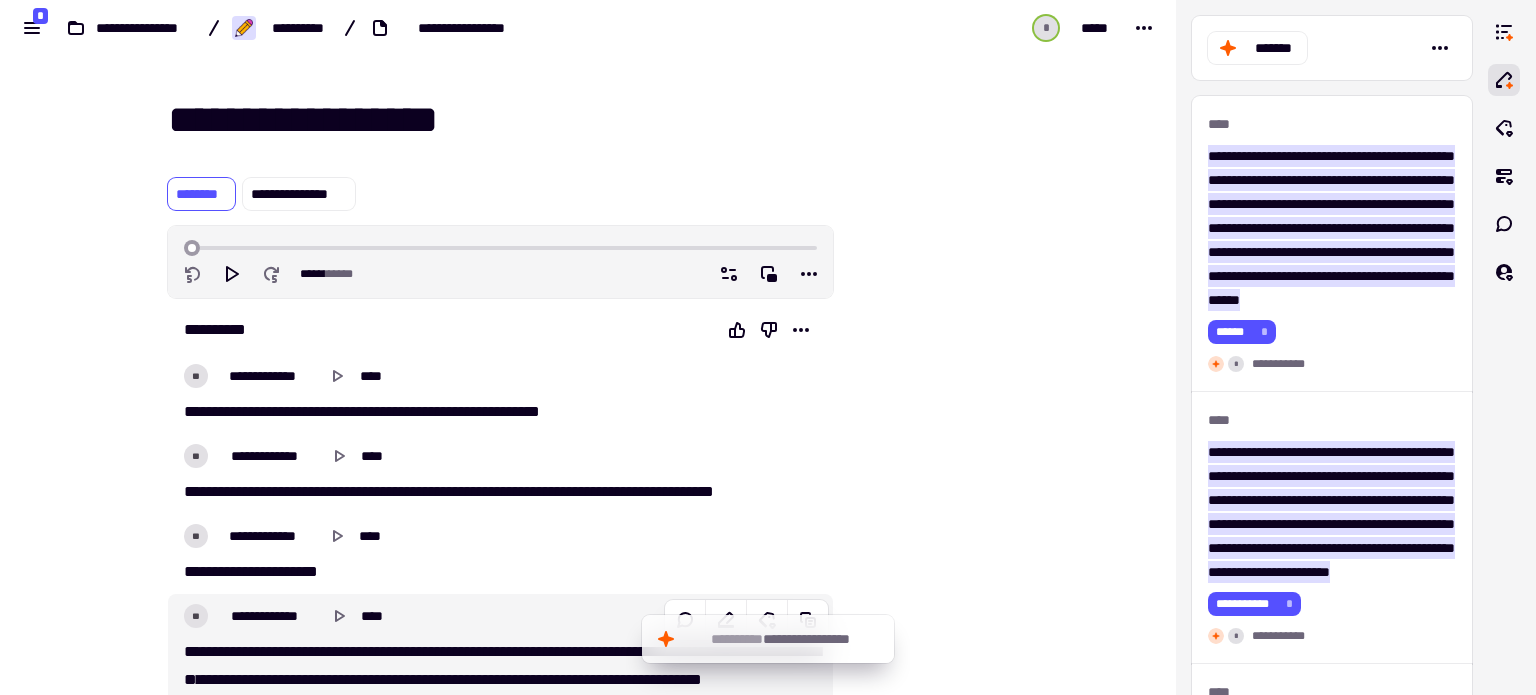 type on "**********" 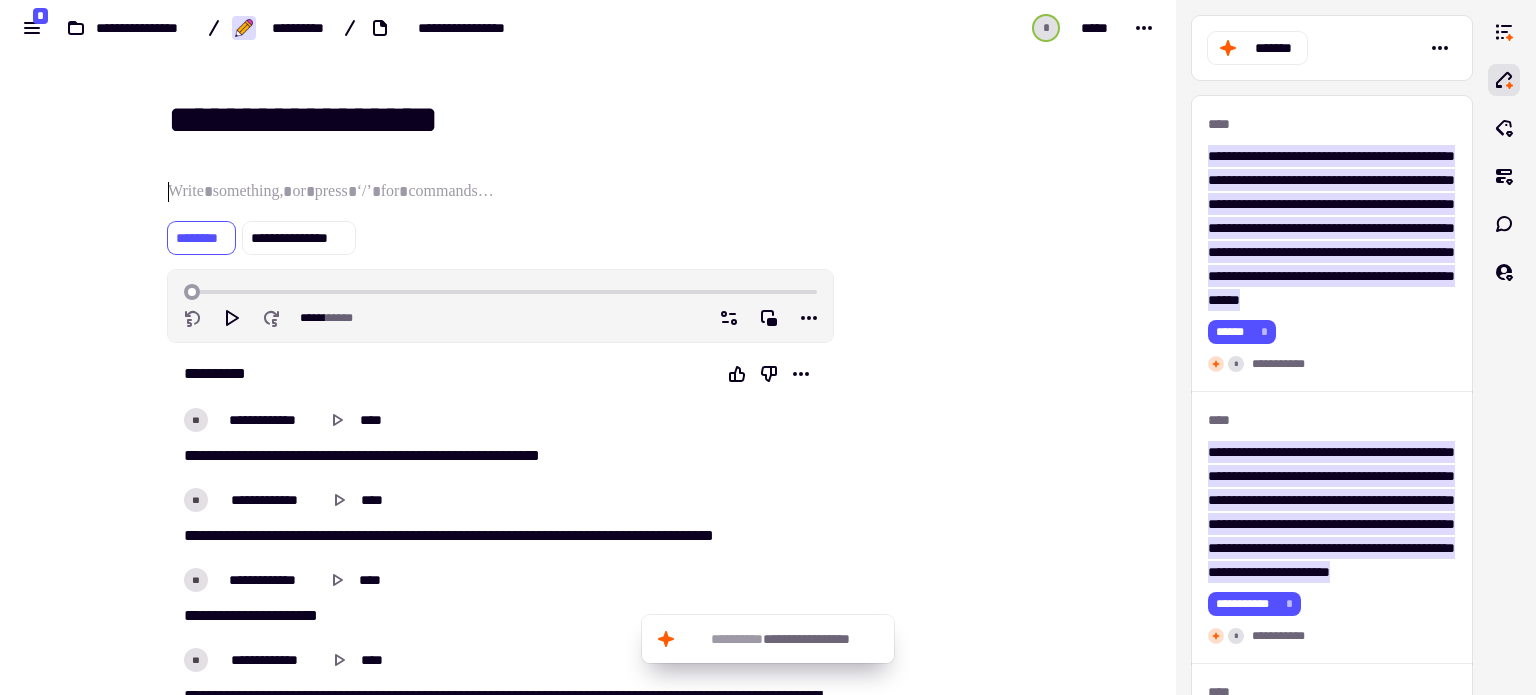 click on "**********" at bounding box center (600, 121) 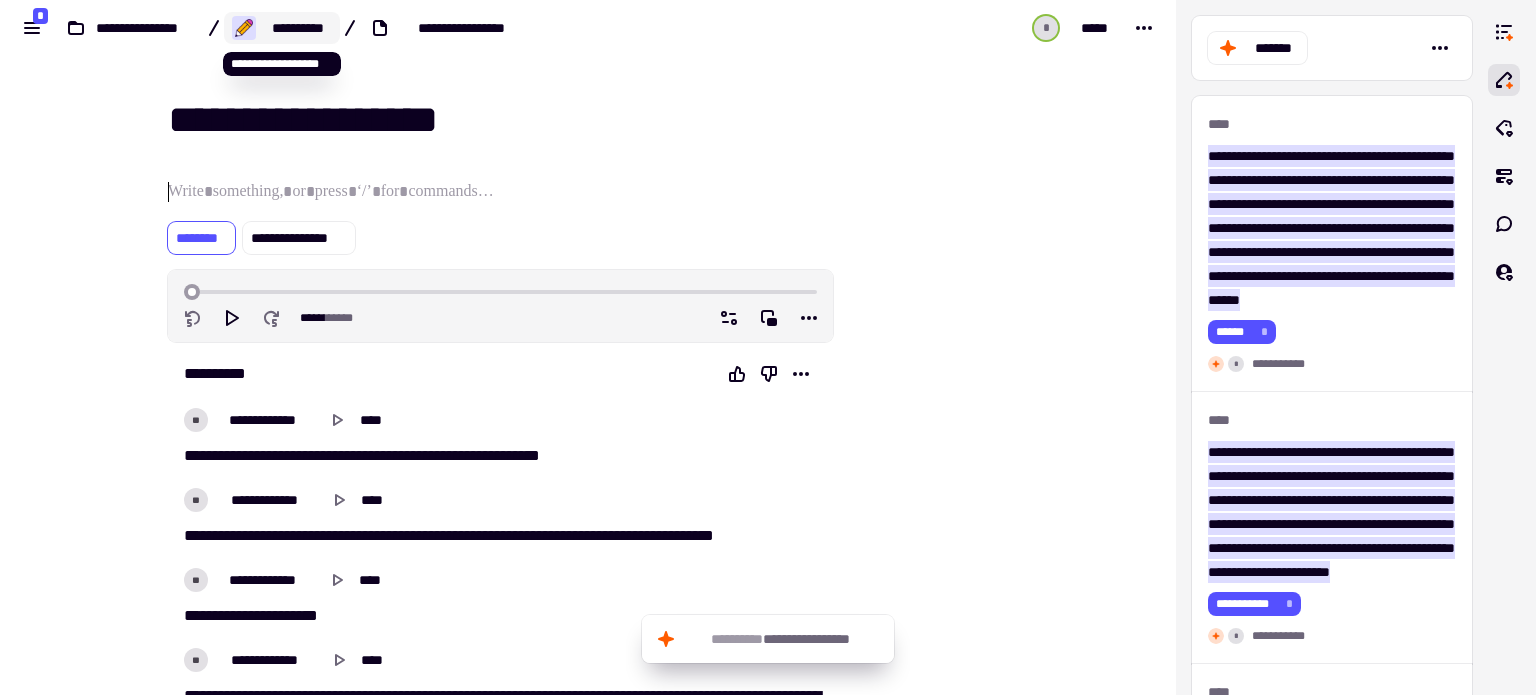 click on "**********" 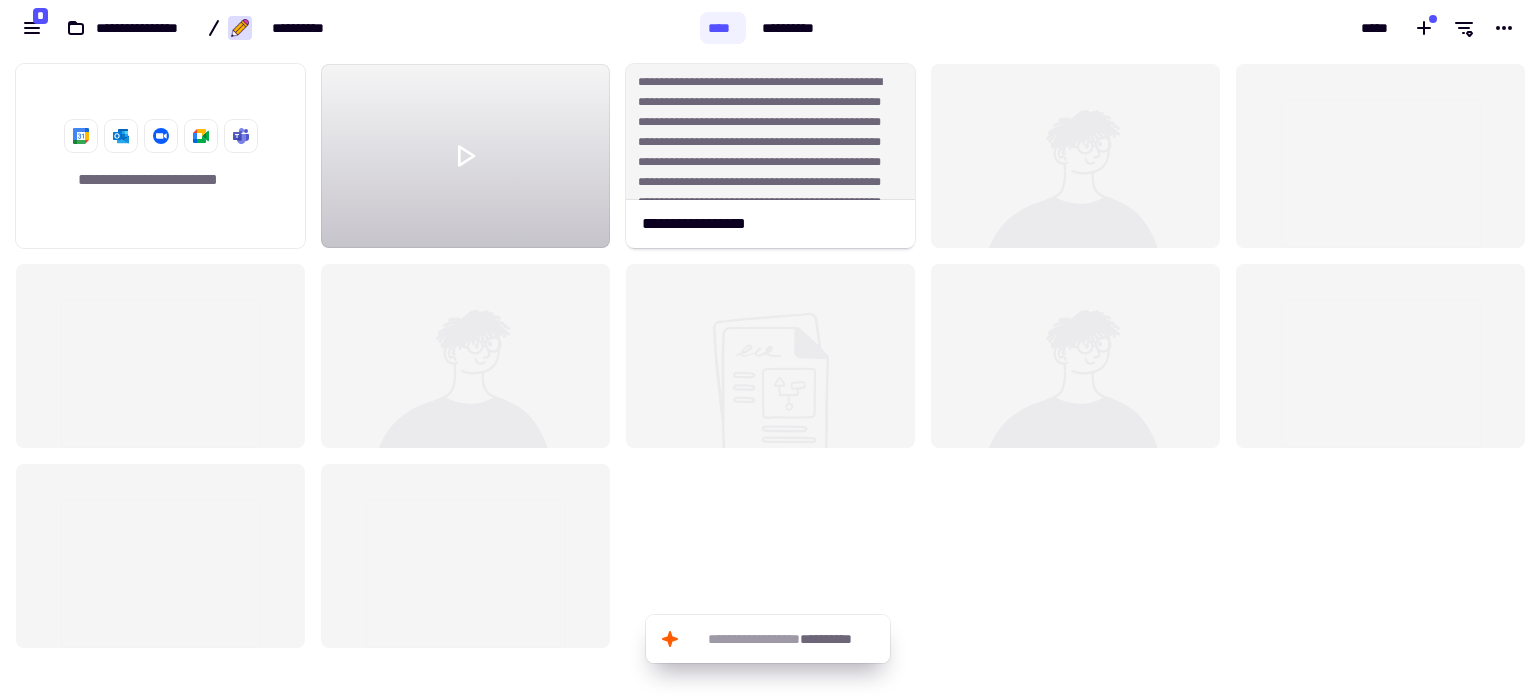 scroll, scrollTop: 16, scrollLeft: 16, axis: both 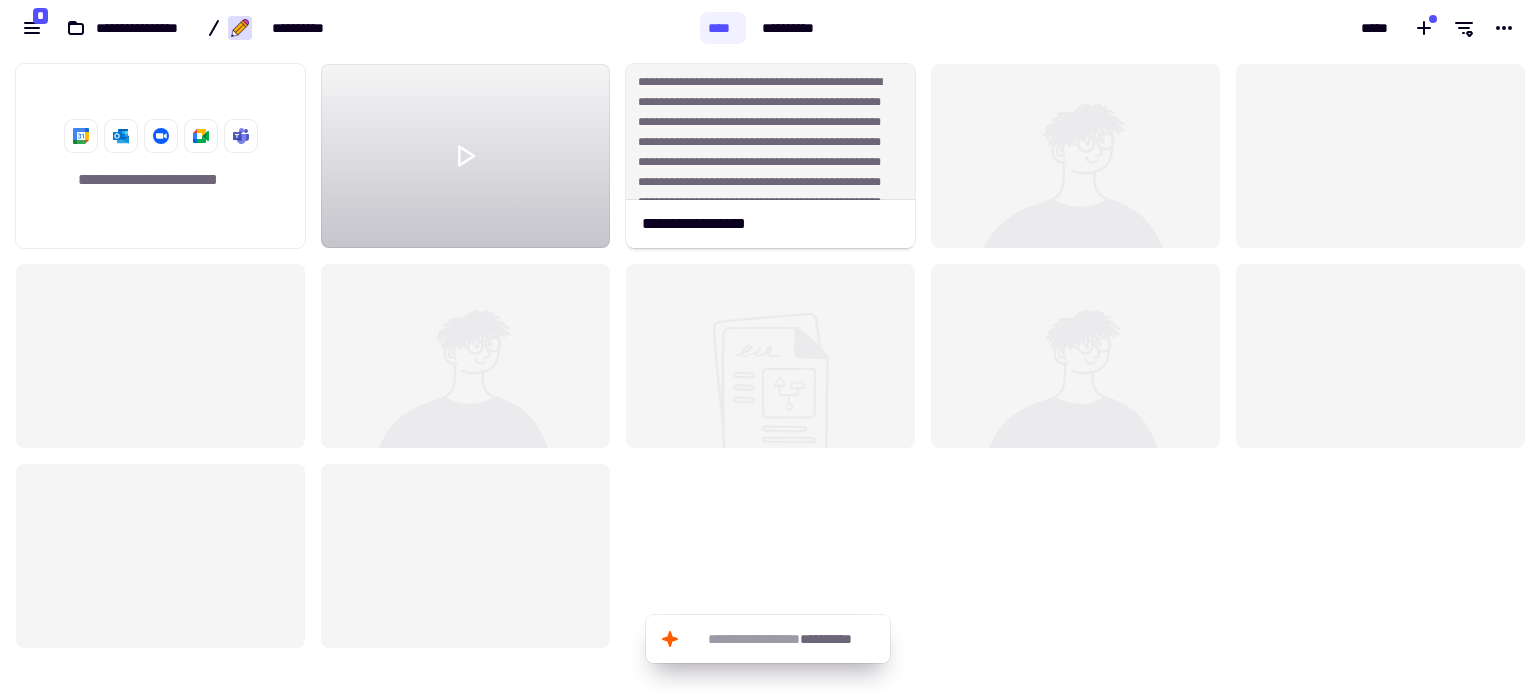 click 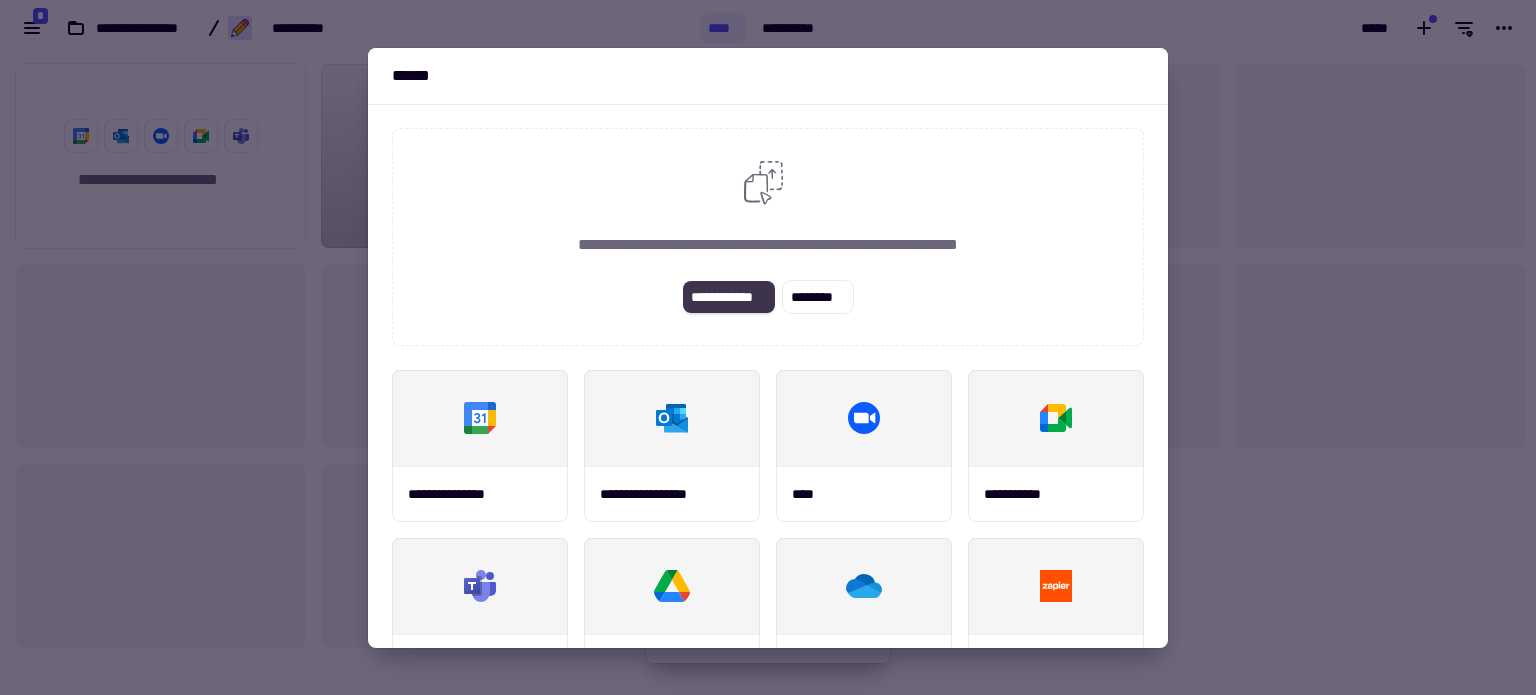 click on "**********" 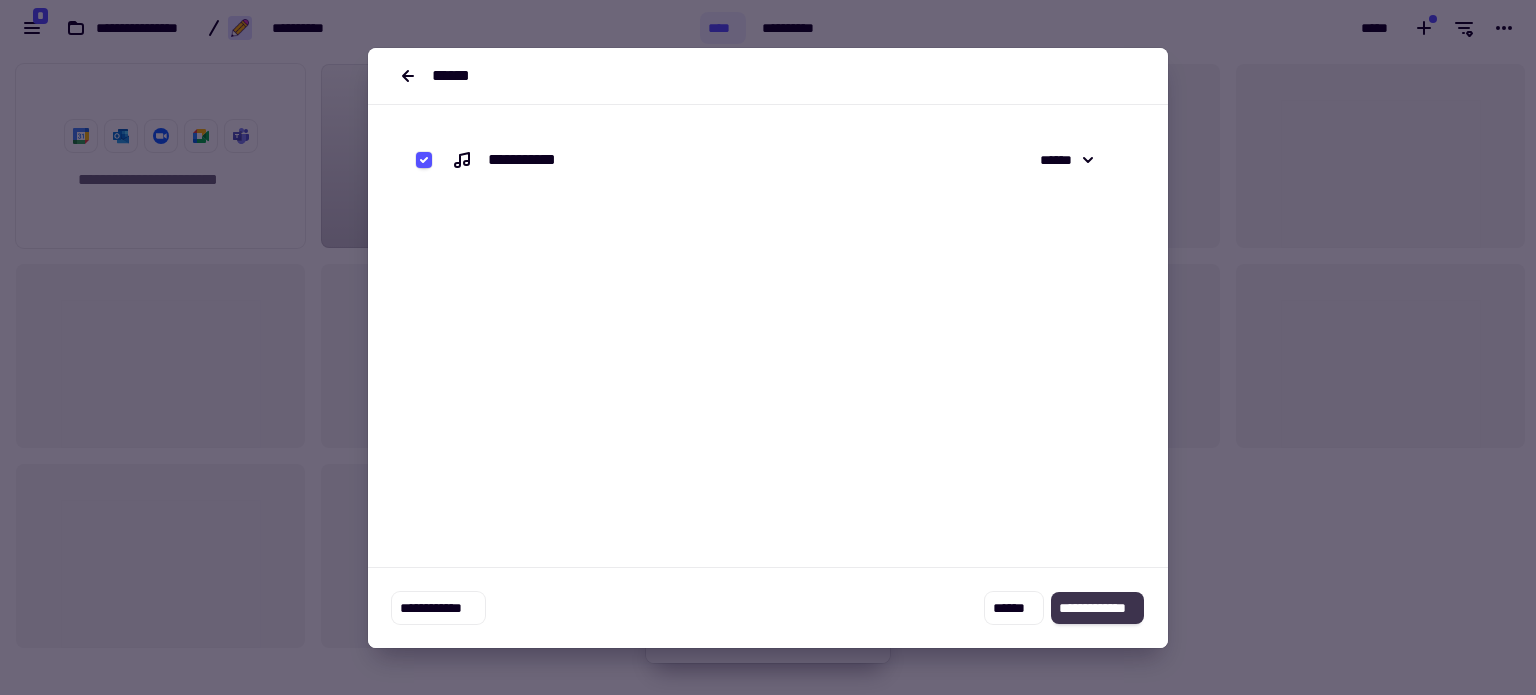 click on "**********" 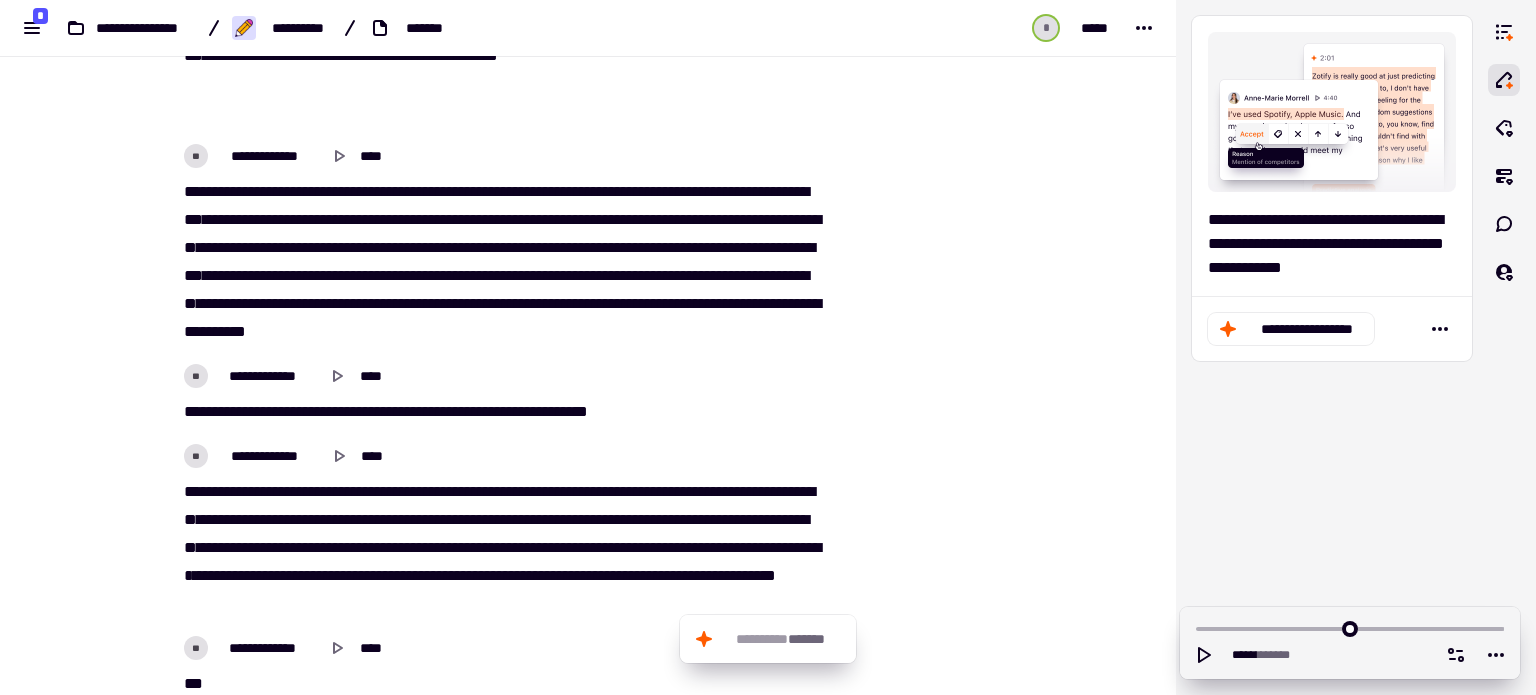 scroll, scrollTop: 800, scrollLeft: 0, axis: vertical 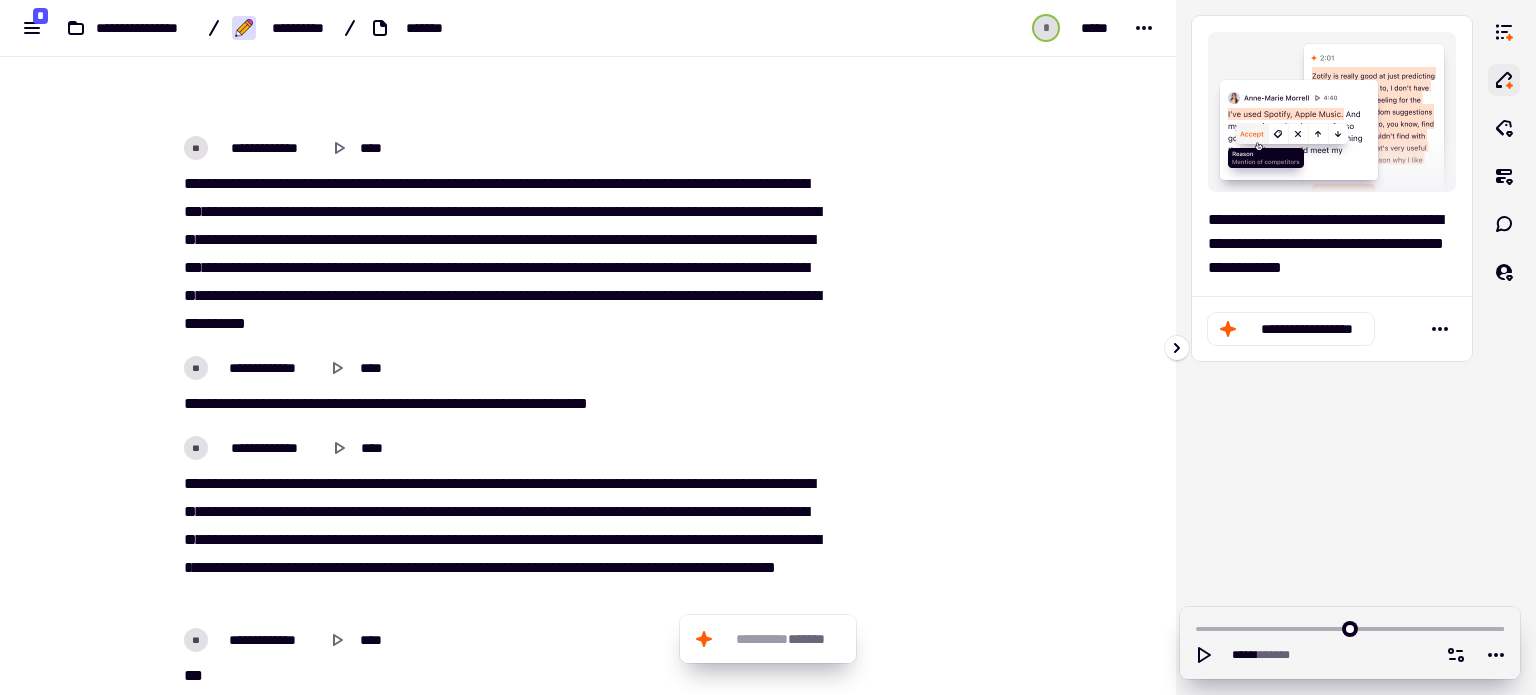 click 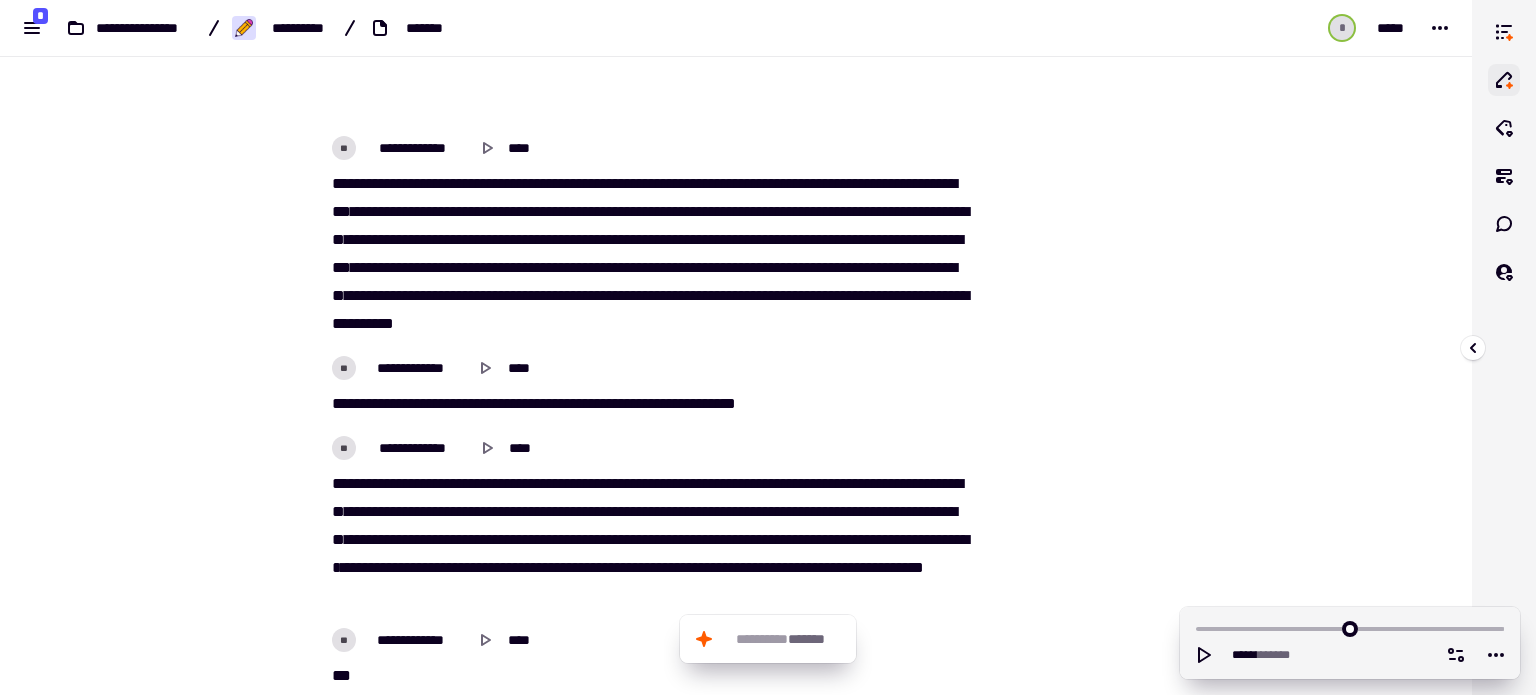 click 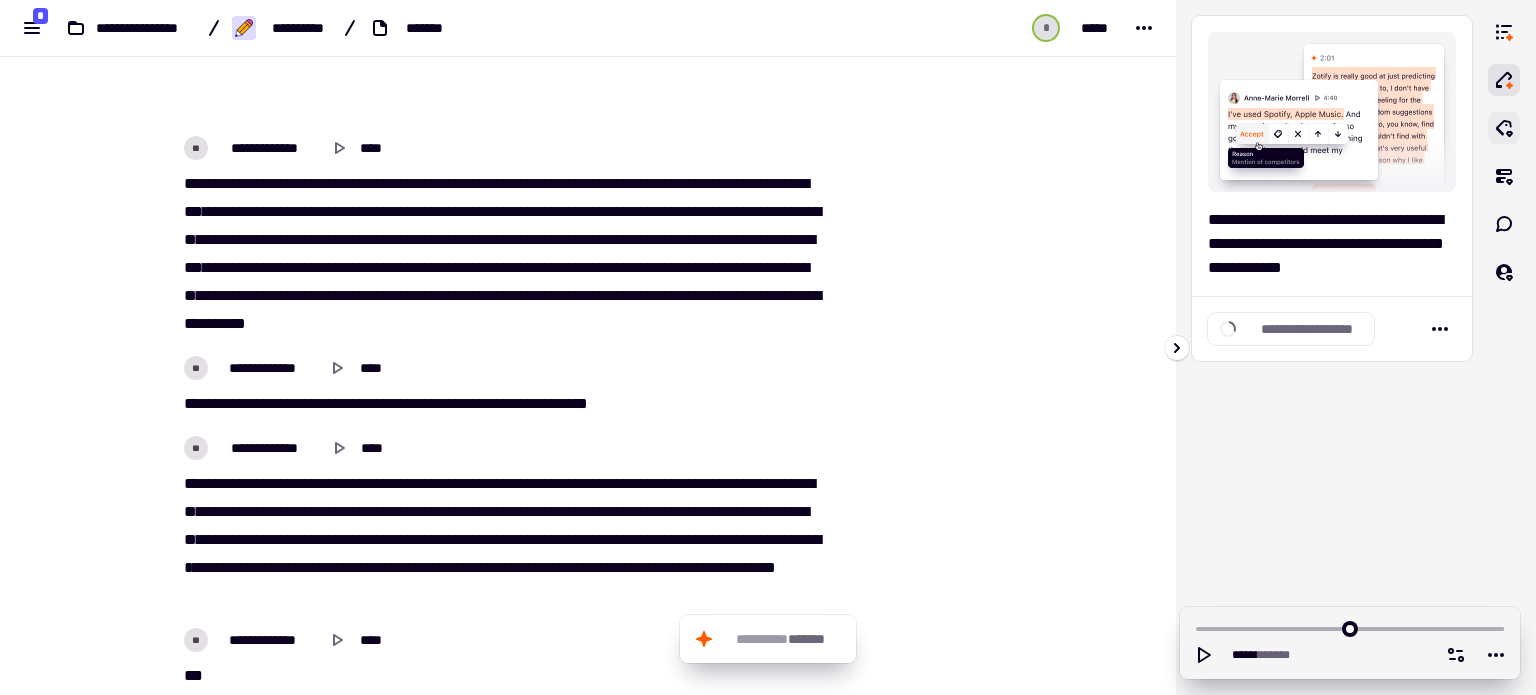 click 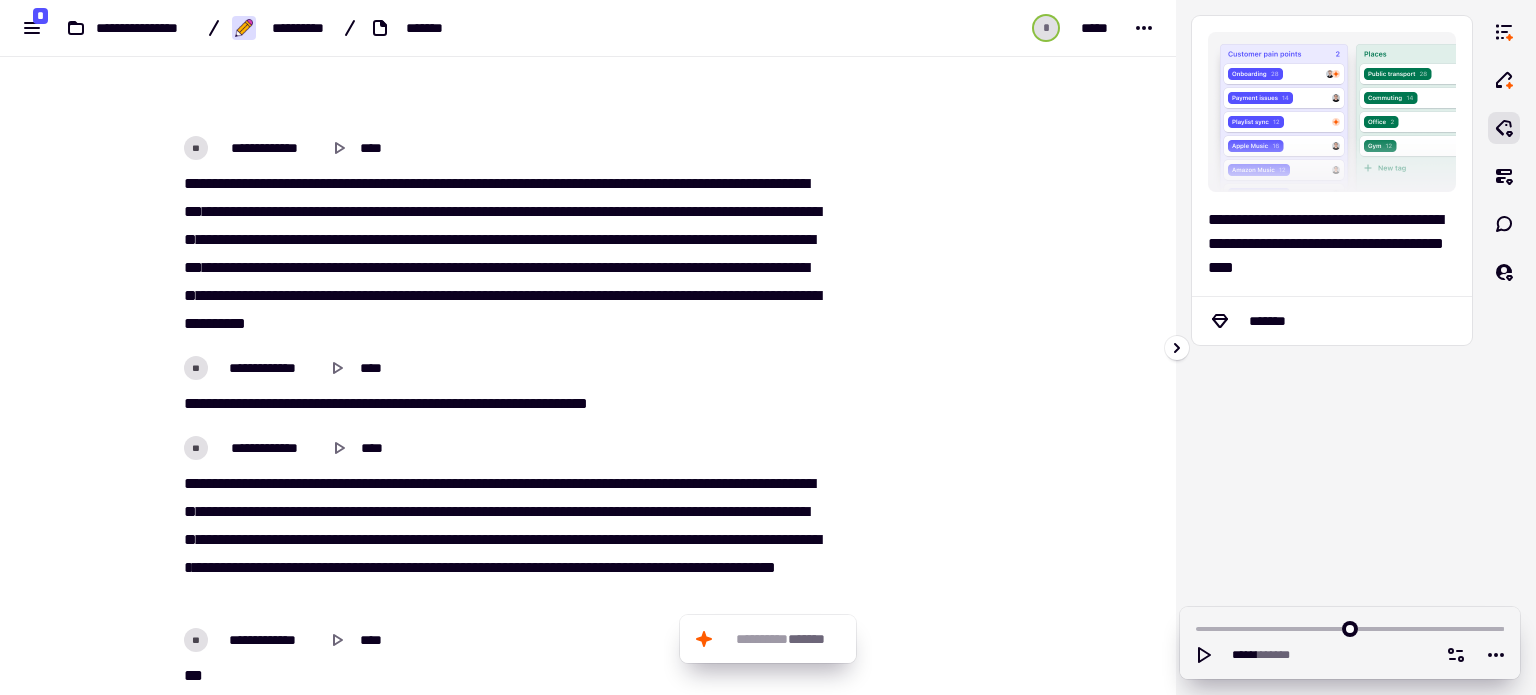 click at bounding box center [1504, 347] 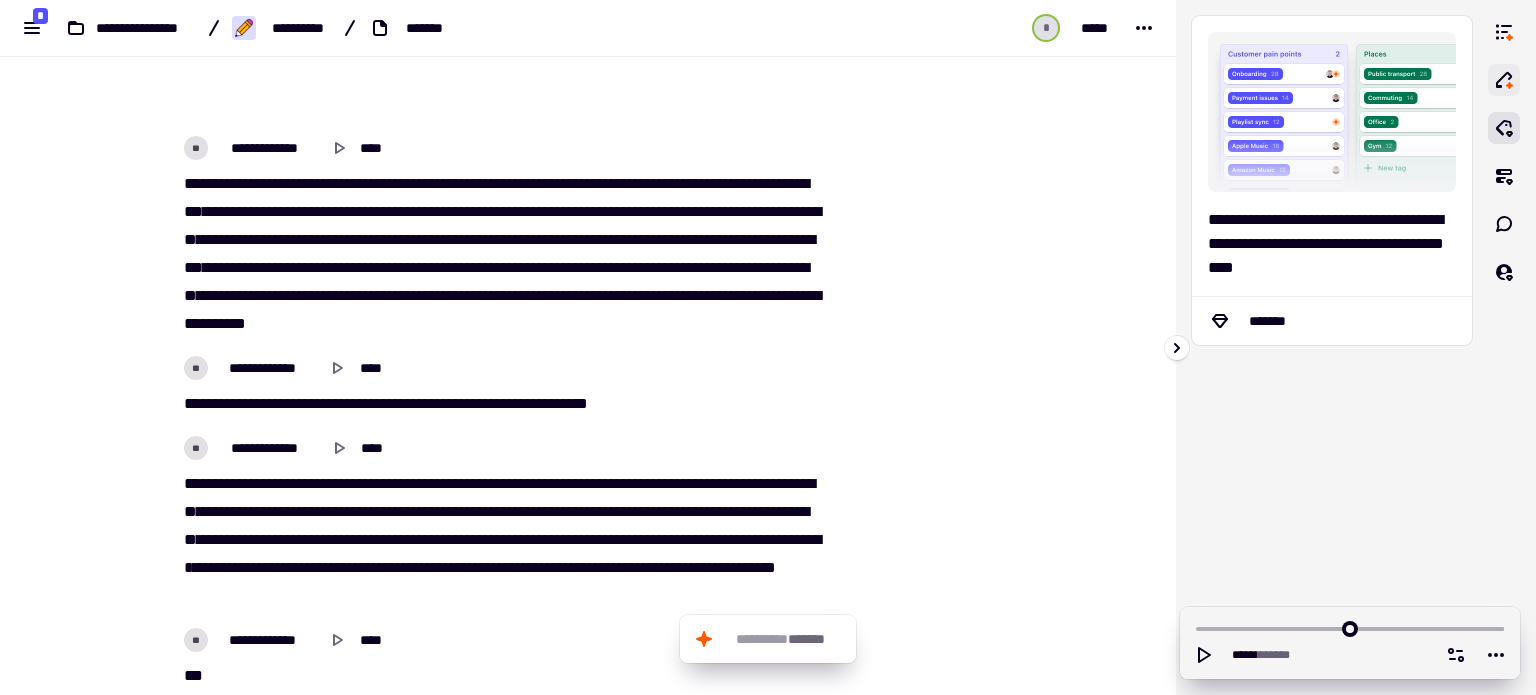 click 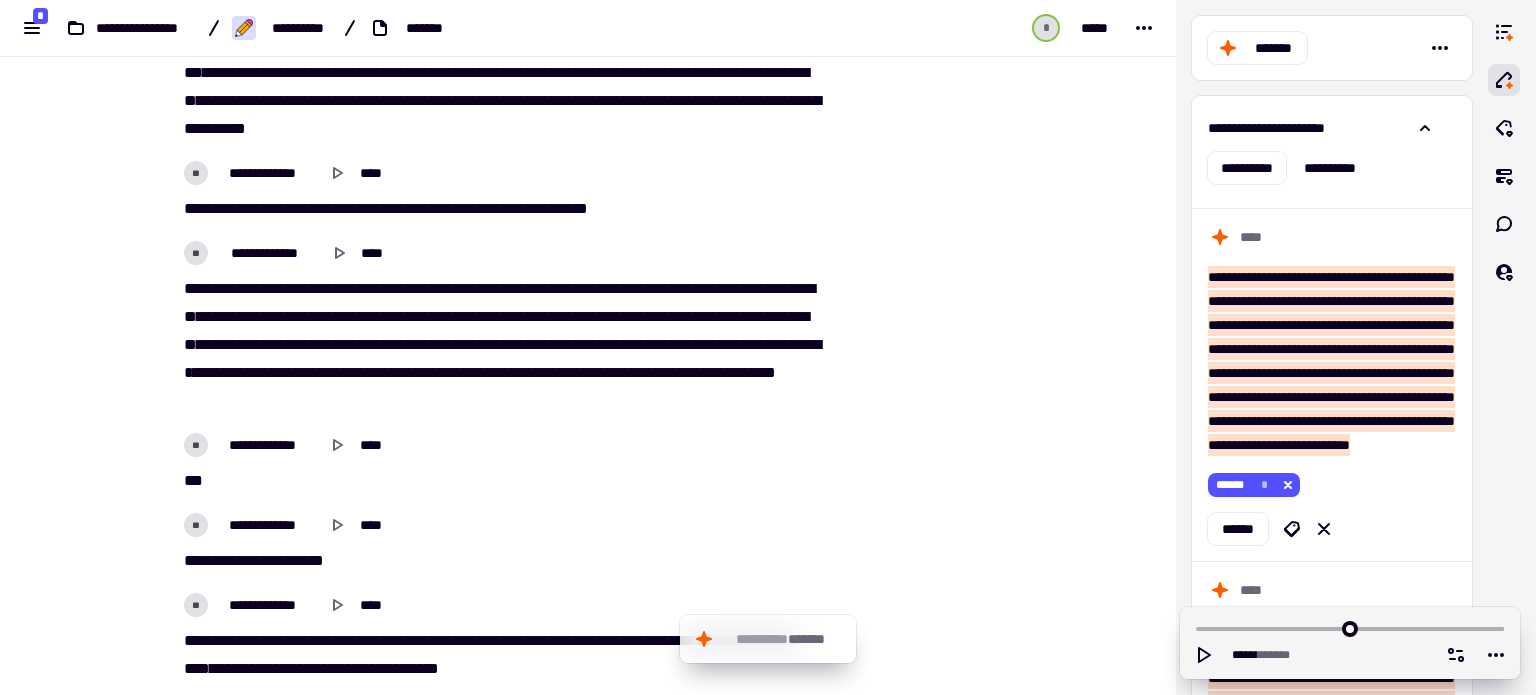scroll, scrollTop: 1000, scrollLeft: 0, axis: vertical 